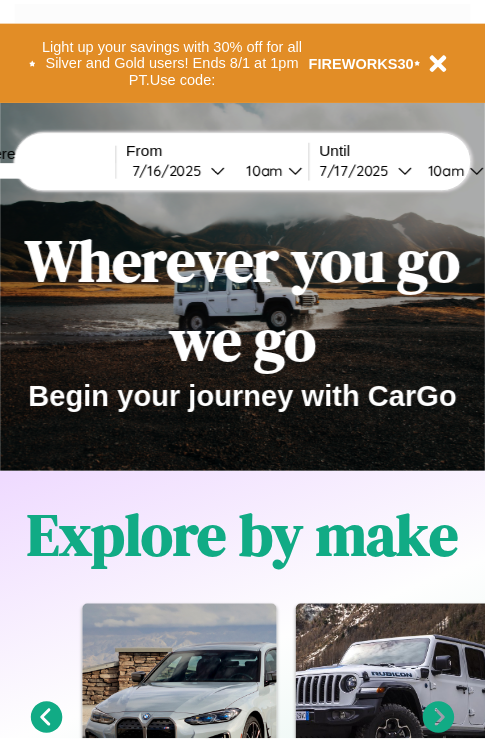 scroll, scrollTop: 0, scrollLeft: 0, axis: both 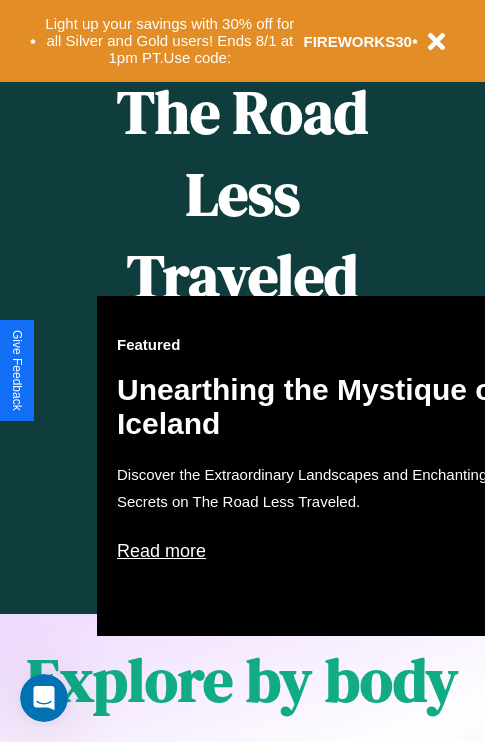click on "Featured Unearthing the Mystique of Iceland Discover the Extraordinary Landscapes and Enchanting Secrets on The Road Less Traveled. Read more" at bounding box center (317, 466) 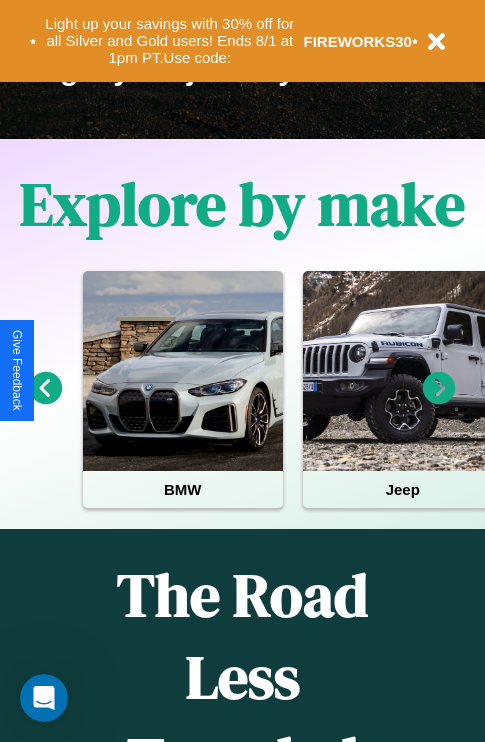 scroll, scrollTop: 308, scrollLeft: 0, axis: vertical 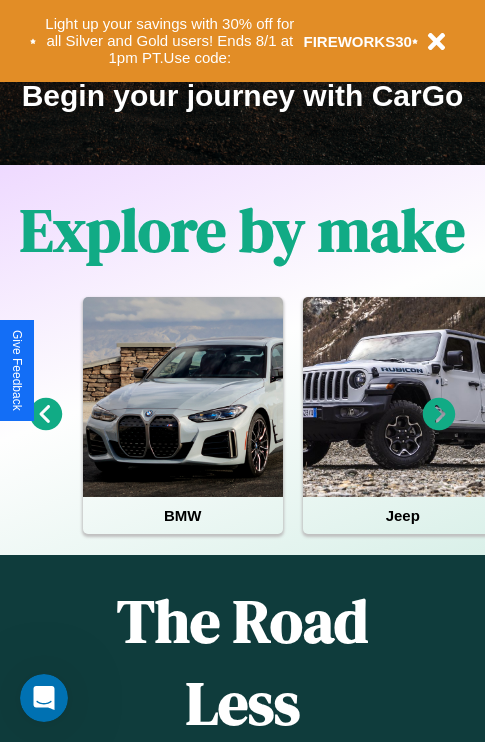 click 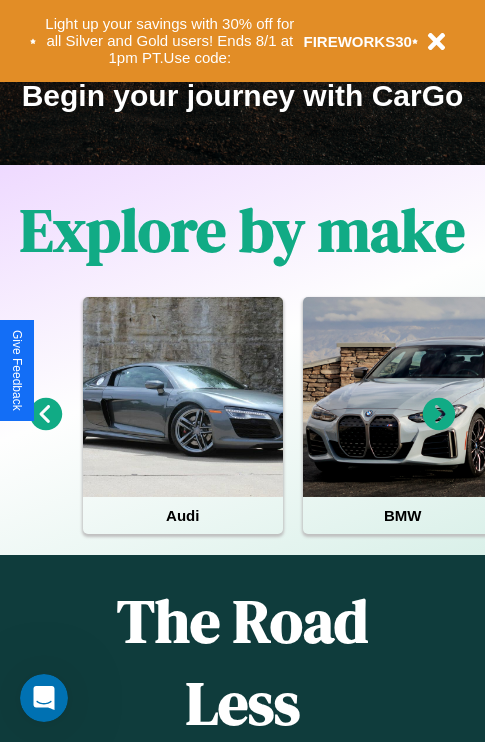 click 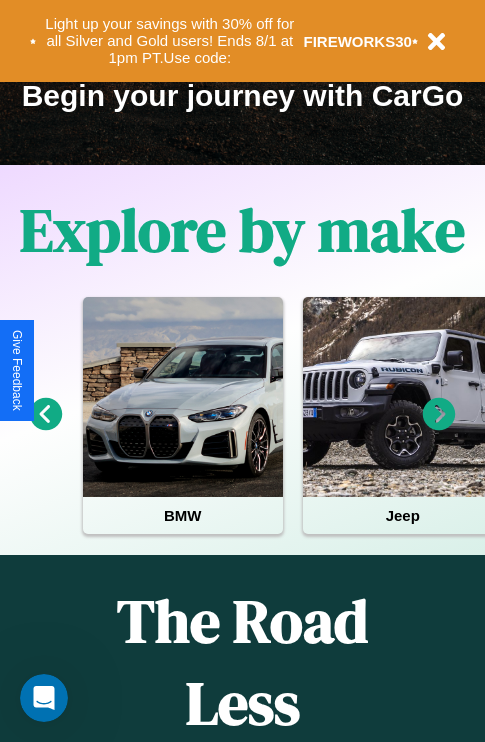 click 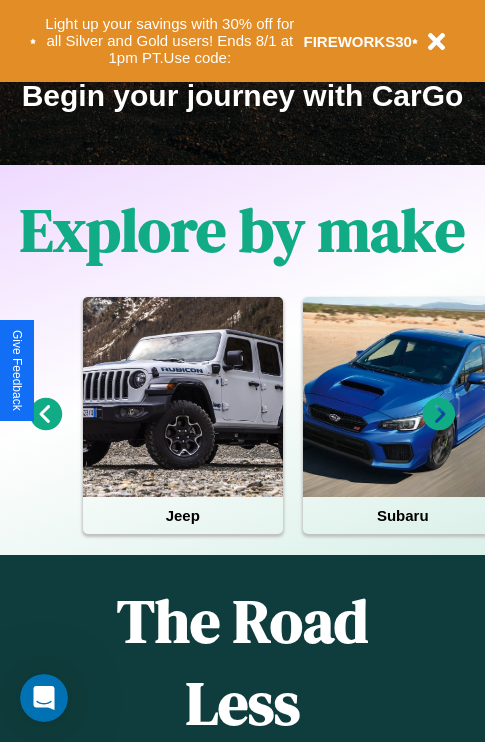 click 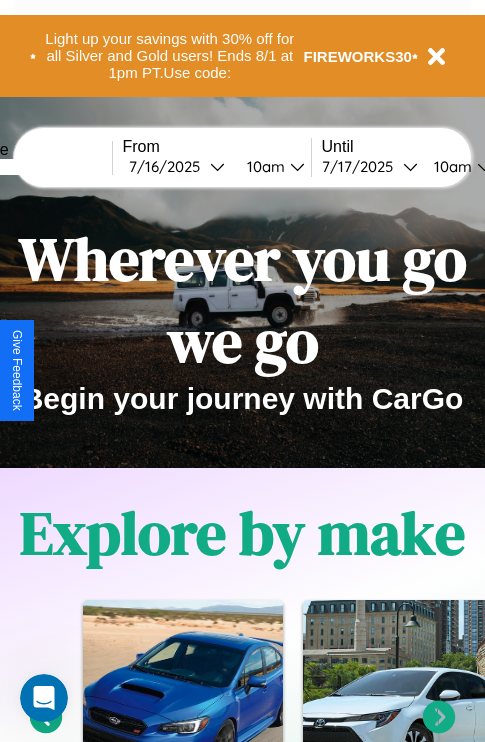 scroll, scrollTop: 0, scrollLeft: 0, axis: both 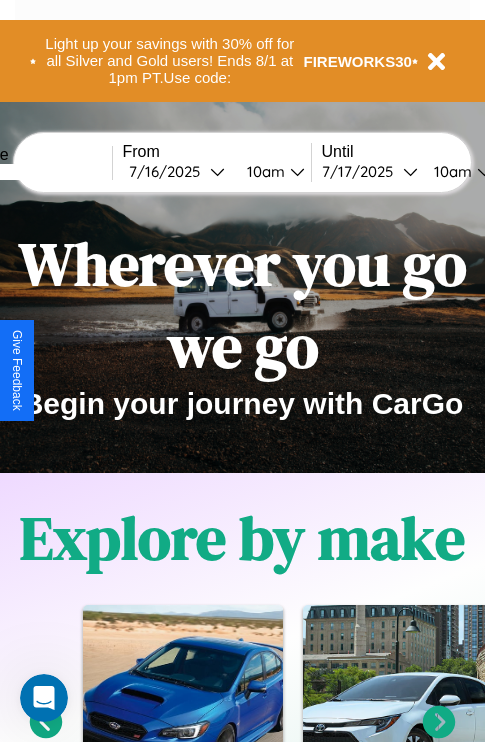 click at bounding box center [37, 172] 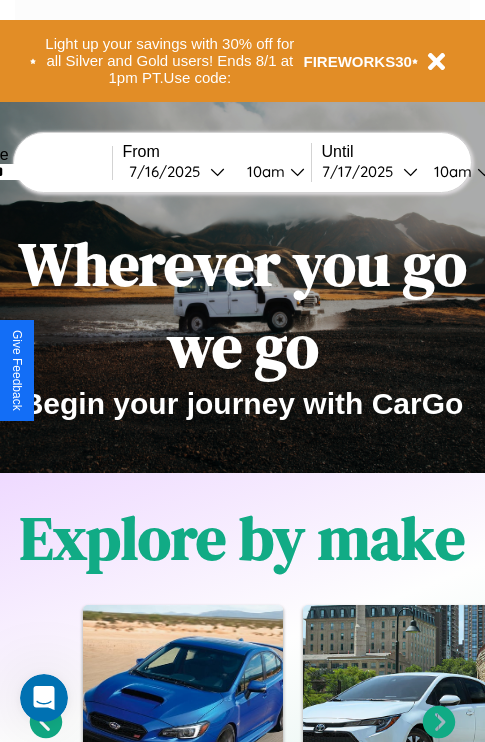 type on "*******" 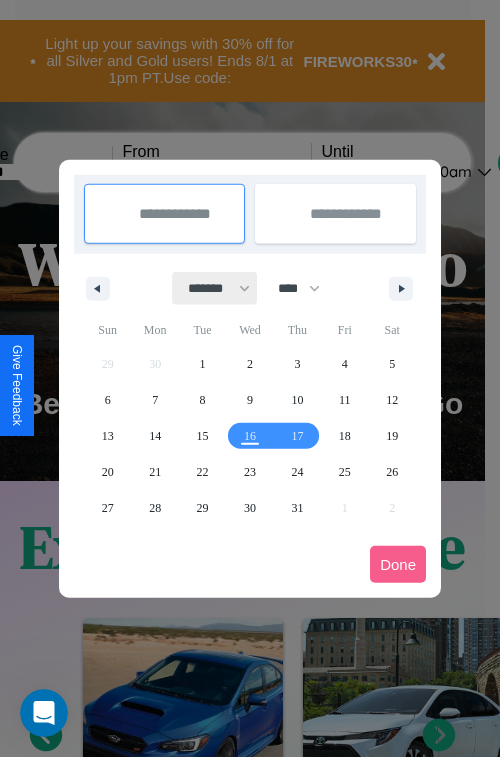 click on "******* ******** ***** ***** *** **** **** ****** ********* ******* ******** ********" at bounding box center [215, 288] 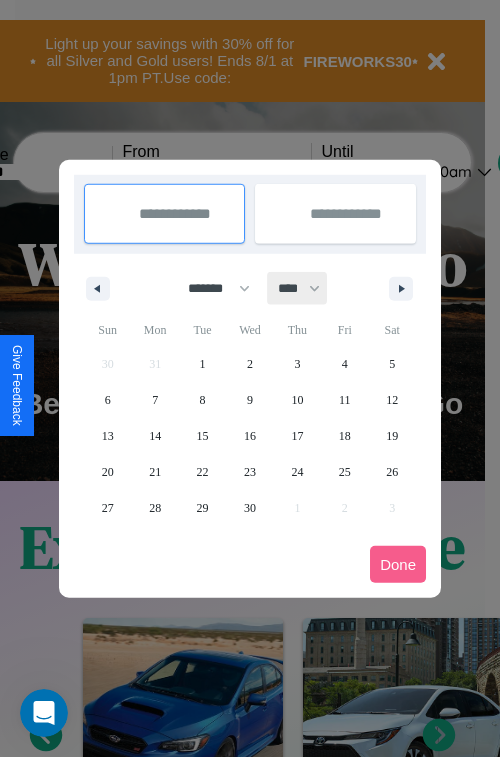 click on "**** **** **** **** **** **** **** **** **** **** **** **** **** **** **** **** **** **** **** **** **** **** **** **** **** **** **** **** **** **** **** **** **** **** **** **** **** **** **** **** **** **** **** **** **** **** **** **** **** **** **** **** **** **** **** **** **** **** **** **** **** **** **** **** **** **** **** **** **** **** **** **** **** **** **** **** **** **** **** **** **** **** **** **** **** **** **** **** **** **** **** **** **** **** **** **** **** **** **** **** **** **** **** **** **** **** **** **** **** **** **** **** **** **** **** **** **** **** **** **** ****" at bounding box center [298, 288] 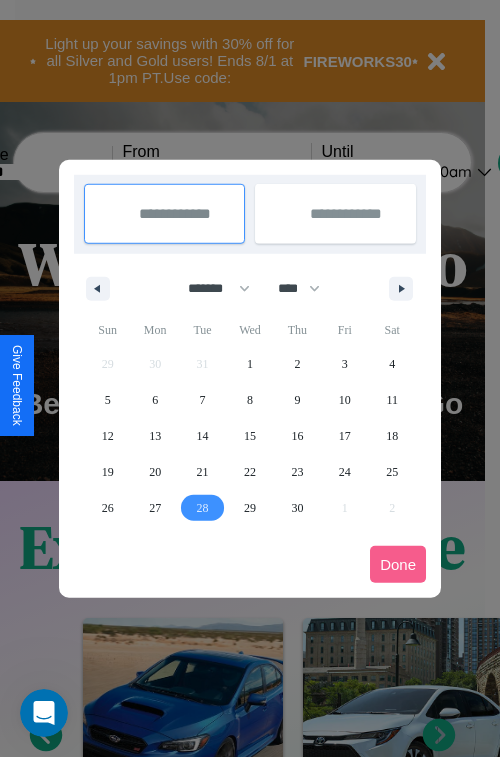 click on "28" at bounding box center (203, 508) 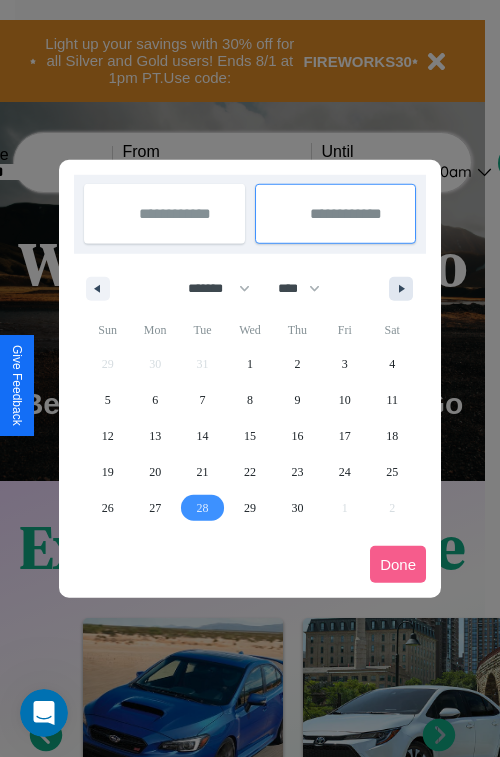 click at bounding box center (405, 289) 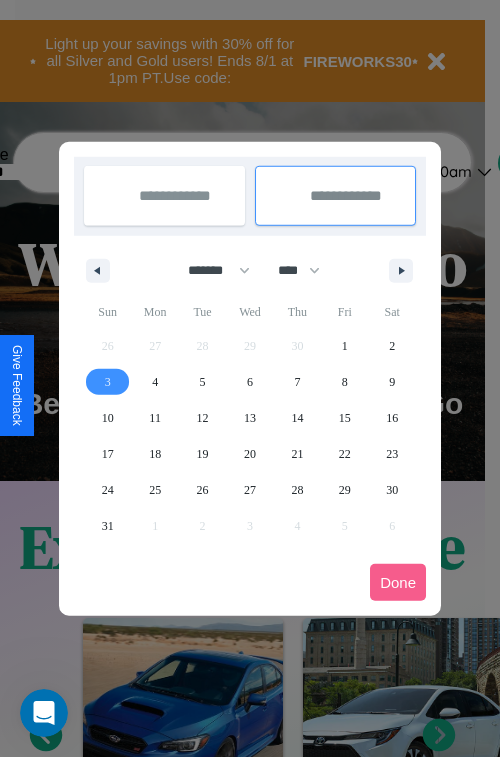 click on "3" at bounding box center (108, 382) 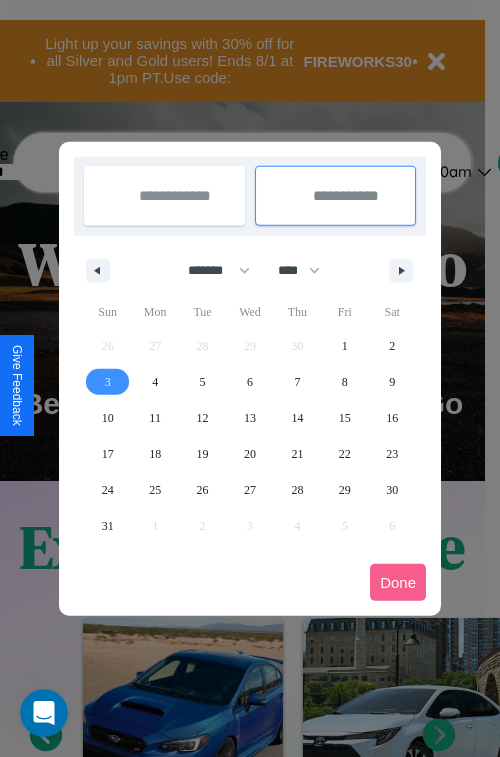 select on "*" 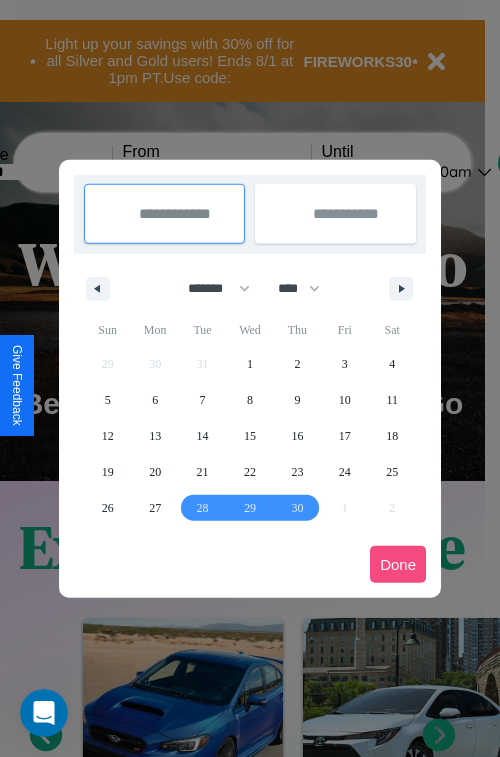 click on "Done" at bounding box center (398, 564) 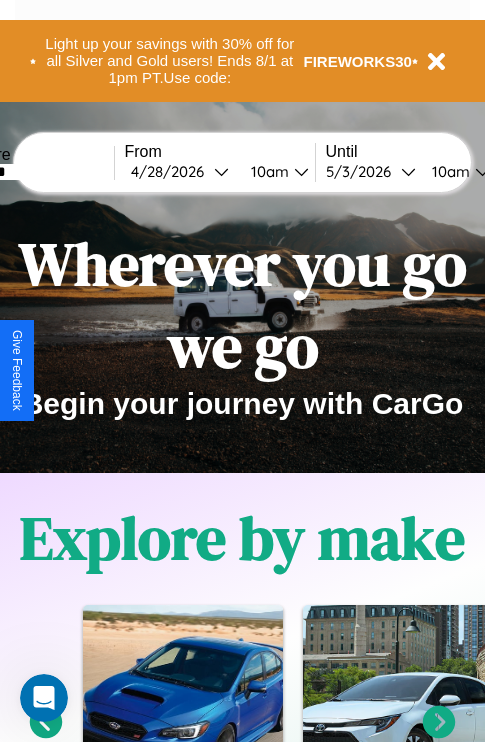scroll, scrollTop: 0, scrollLeft: 72, axis: horizontal 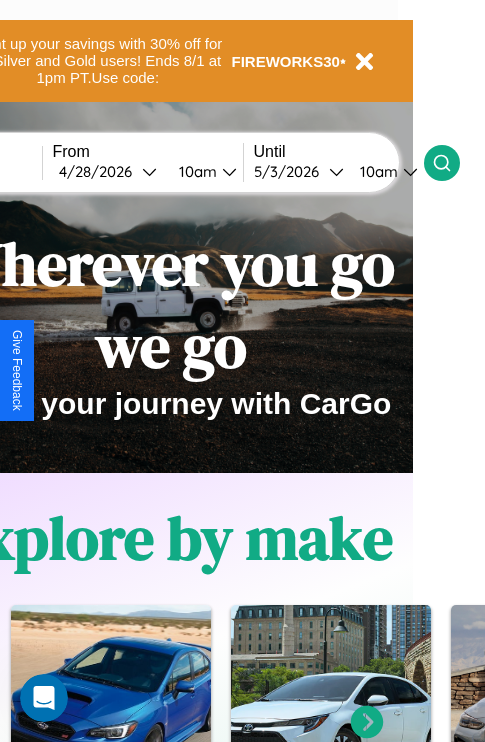 click 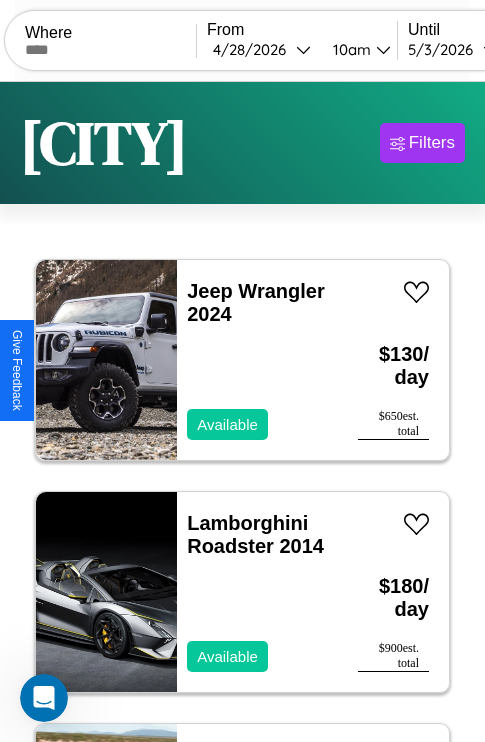 scroll, scrollTop: 95, scrollLeft: 0, axis: vertical 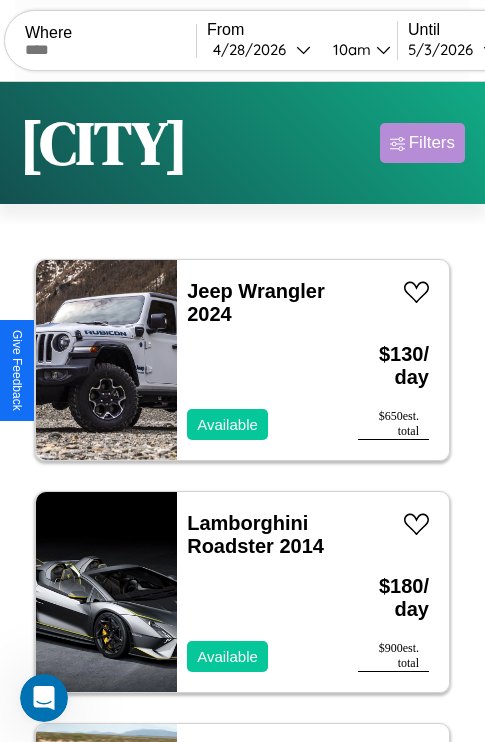 click on "Filters" at bounding box center [432, 143] 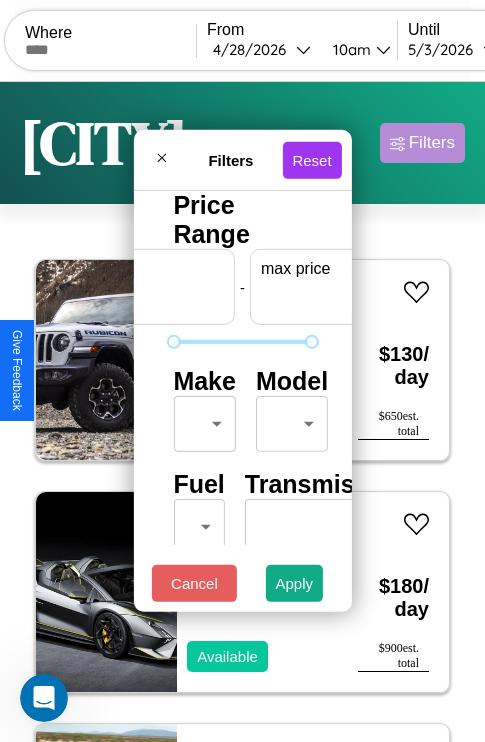 scroll, scrollTop: 0, scrollLeft: 124, axis: horizontal 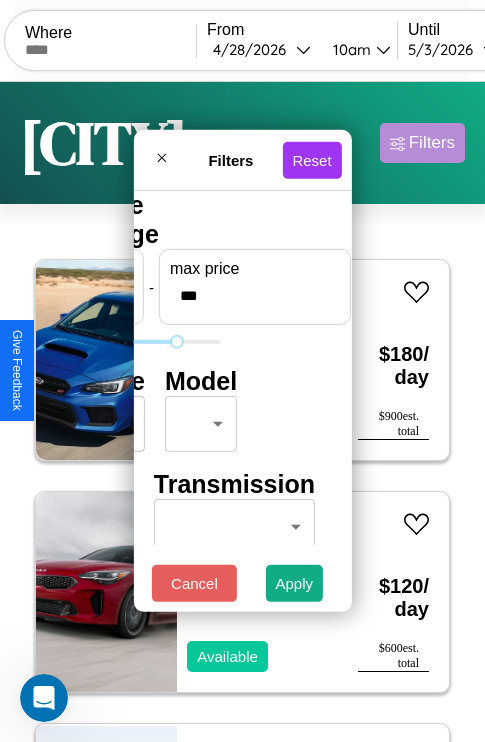 type on "***" 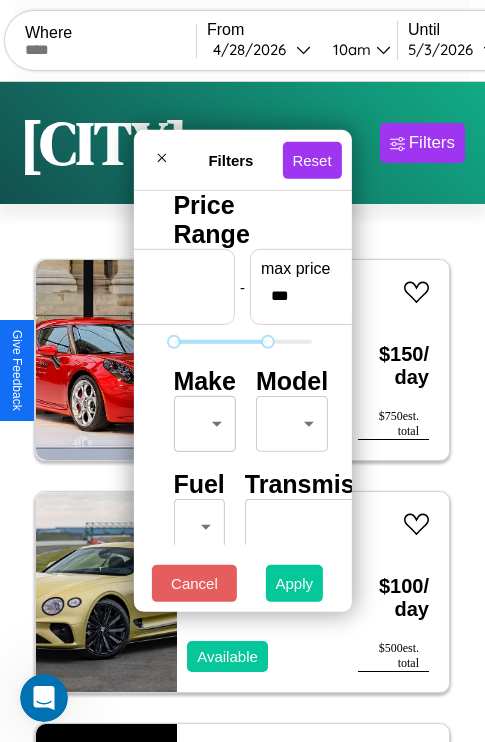 type on "*" 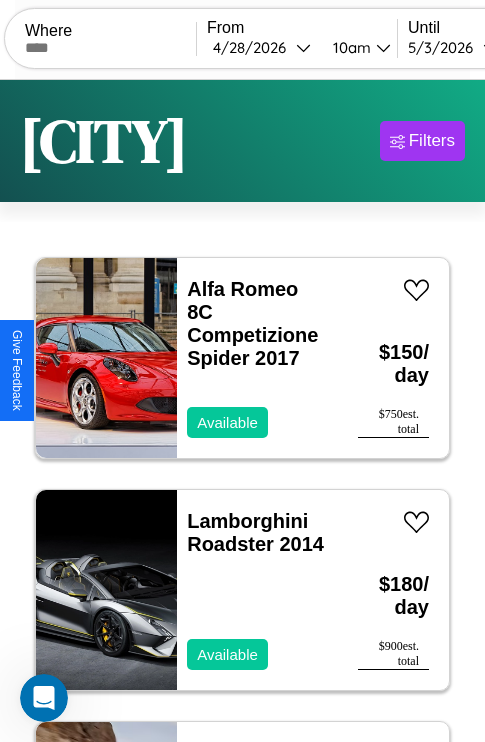 scroll, scrollTop: 79, scrollLeft: 0, axis: vertical 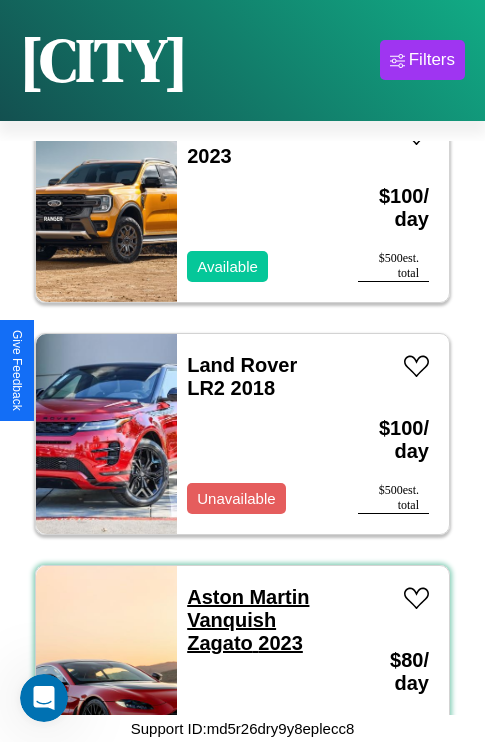 click on "Aston Martin   Vanquish Zagato   2023" at bounding box center (248, 620) 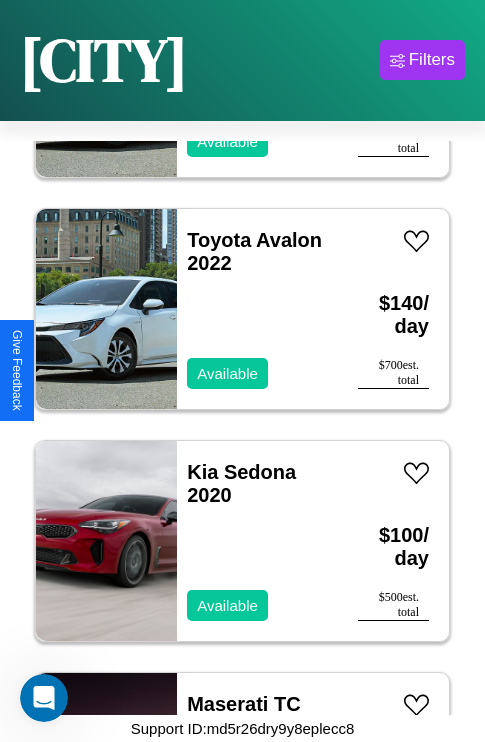 scroll, scrollTop: 4019, scrollLeft: 0, axis: vertical 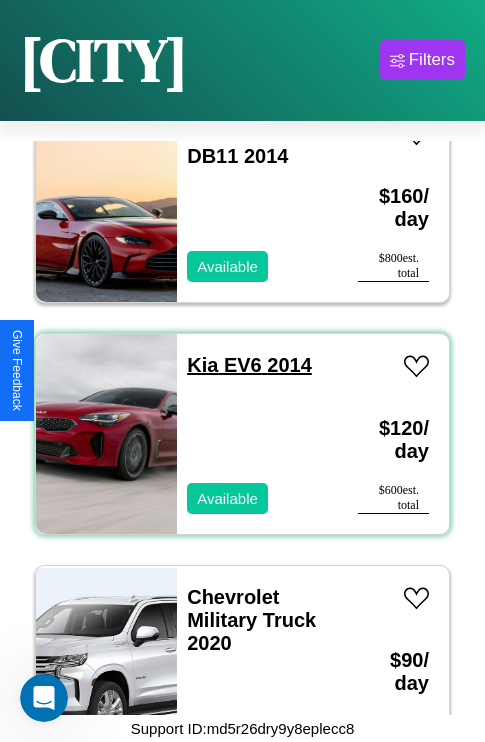 click on "Kia   EV6   2014" at bounding box center (249, 365) 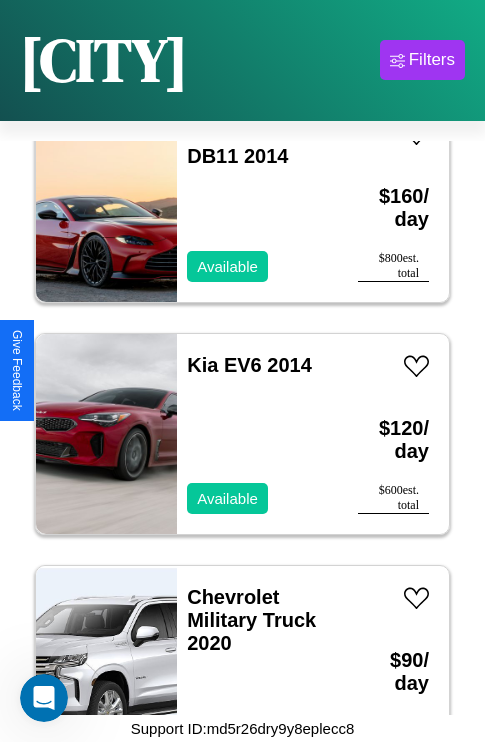 scroll, scrollTop: 32398, scrollLeft: 0, axis: vertical 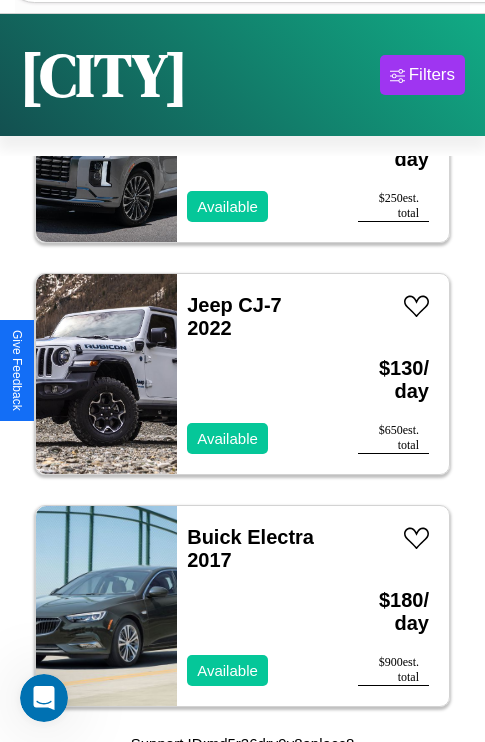 click on "Acura   Vigor   2016" at bounding box center (243, -1076) 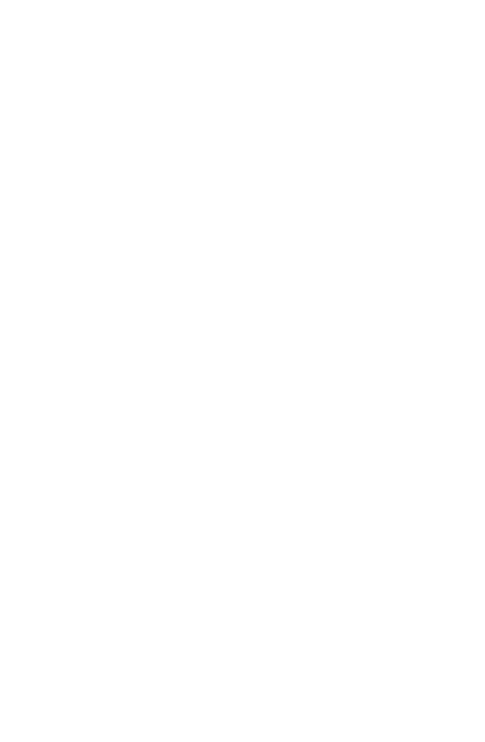 scroll, scrollTop: 0, scrollLeft: 0, axis: both 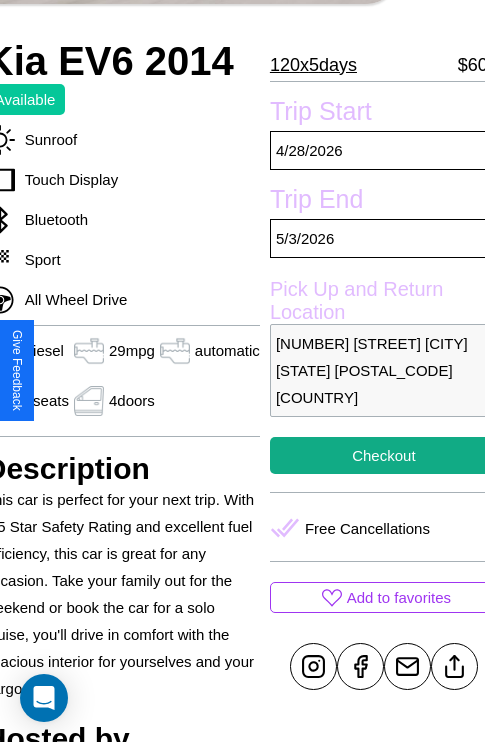 click on "4392 Union Street  Seattle Washington 96570 United States" at bounding box center [384, 370] 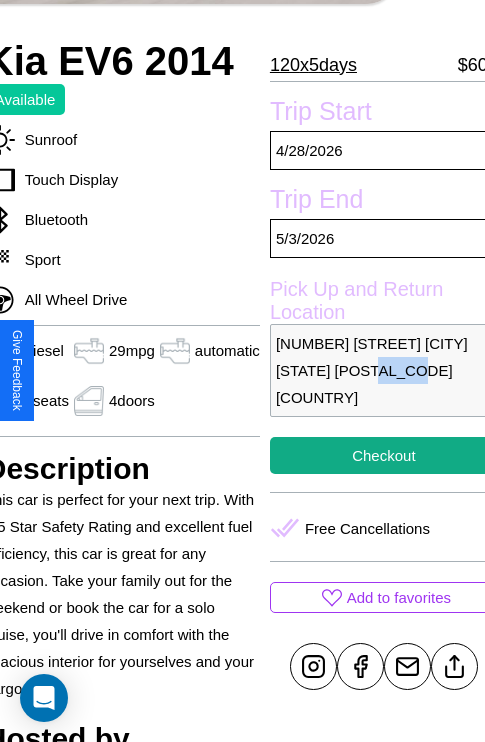 click on "4392 Union Street  Seattle Washington 96570 United States" at bounding box center (384, 370) 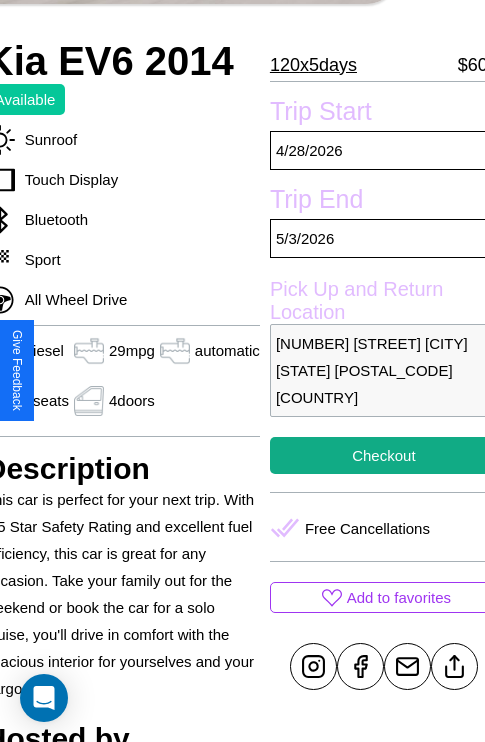 click on "4392 Union Street  Seattle Washington 96570 United States" at bounding box center (384, 370) 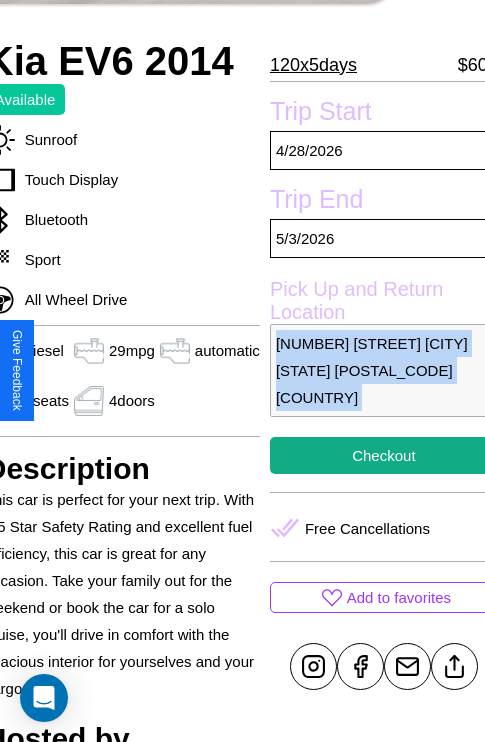 click on "4392 Union Street  Seattle Washington 96570 United States" at bounding box center (384, 370) 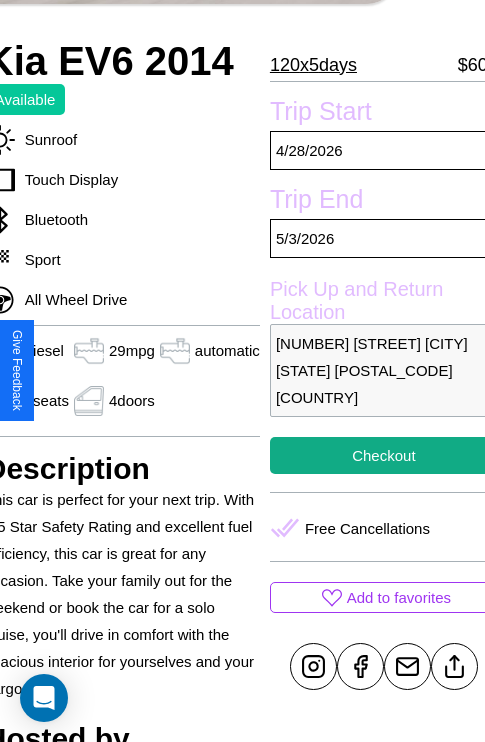 click on "4392 Union Street  Seattle Washington 96570 United States" at bounding box center (384, 370) 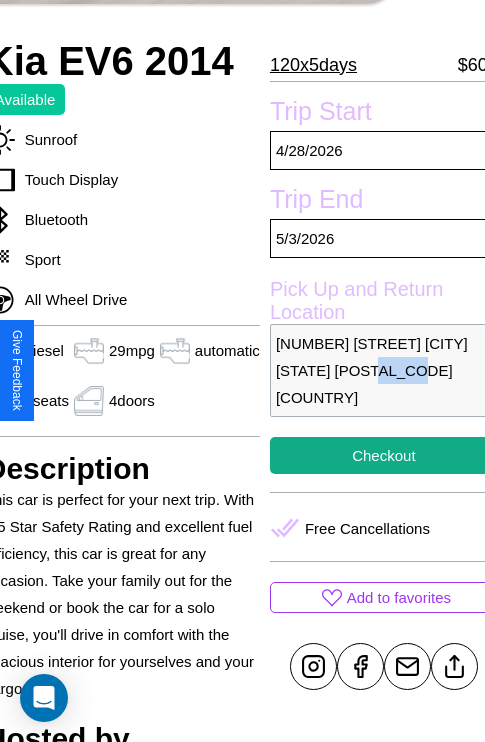 click on "4392 Union Street  Seattle Washington 96570 United States" at bounding box center [384, 370] 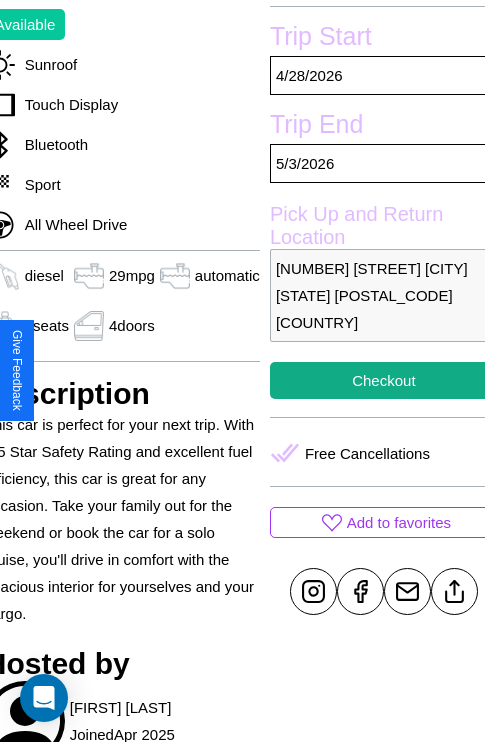 scroll, scrollTop: 526, scrollLeft: 88, axis: both 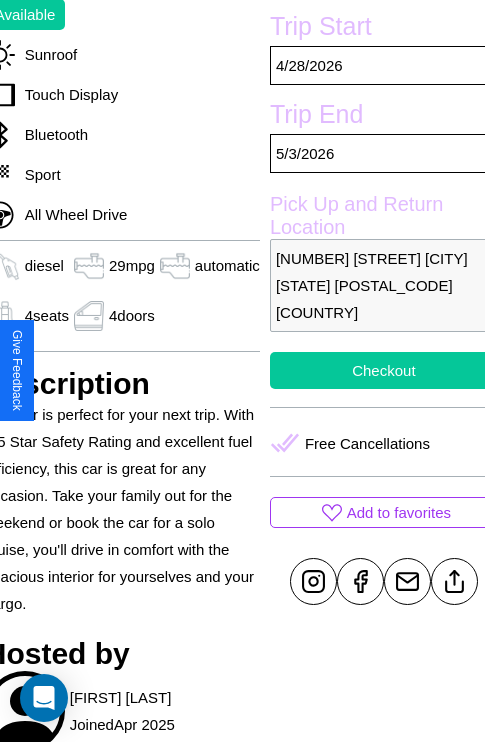 click on "Checkout" at bounding box center (384, 370) 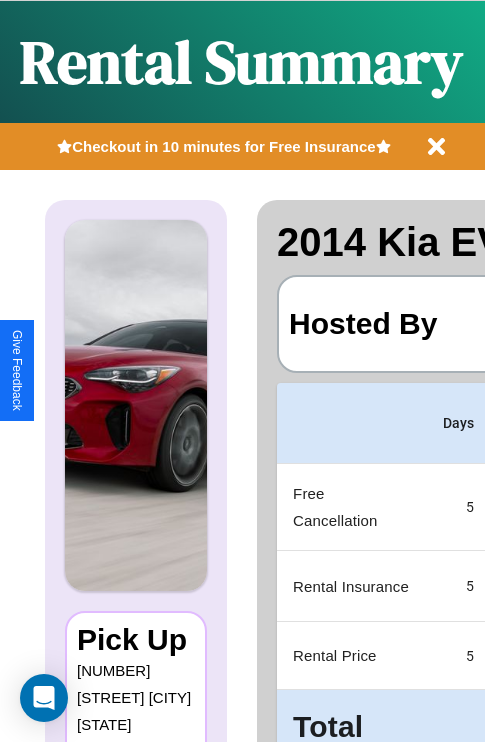 scroll, scrollTop: 0, scrollLeft: 387, axis: horizontal 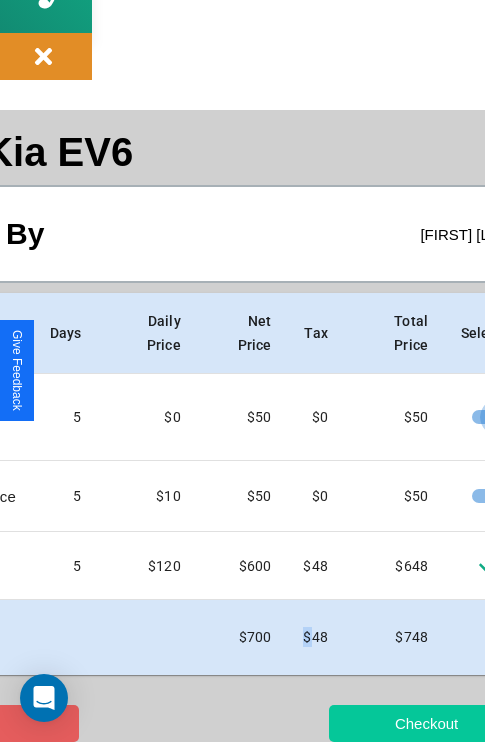 click on "Checkout" at bounding box center (426, 723) 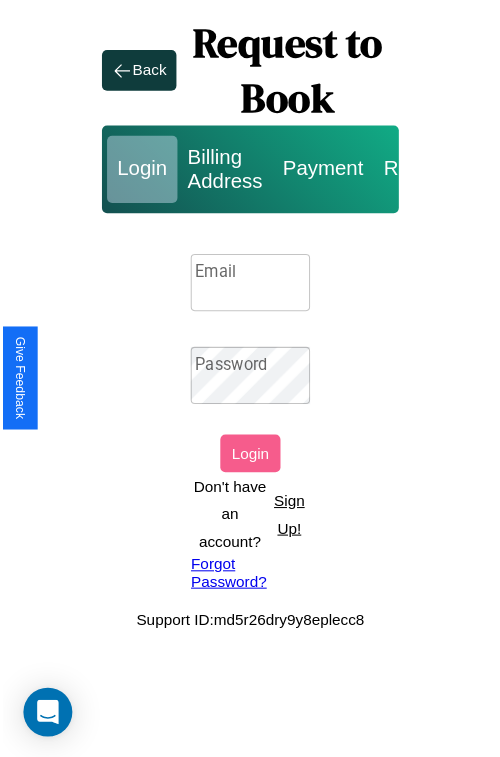 scroll, scrollTop: 0, scrollLeft: 0, axis: both 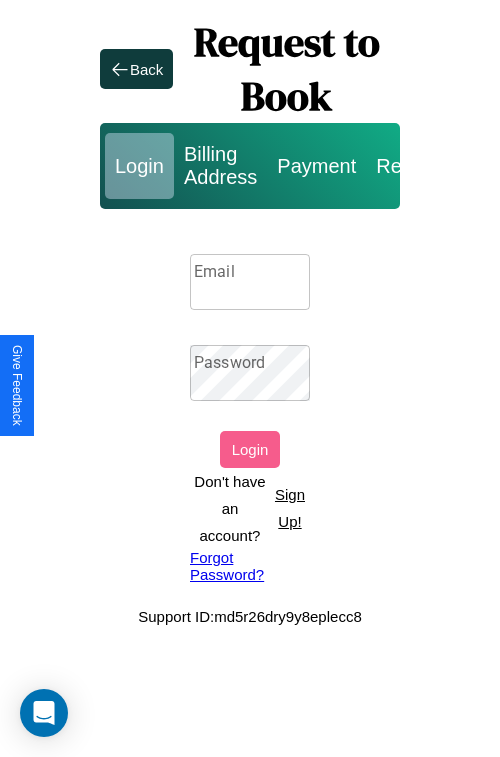 click on "Sign Up!" at bounding box center [290, 508] 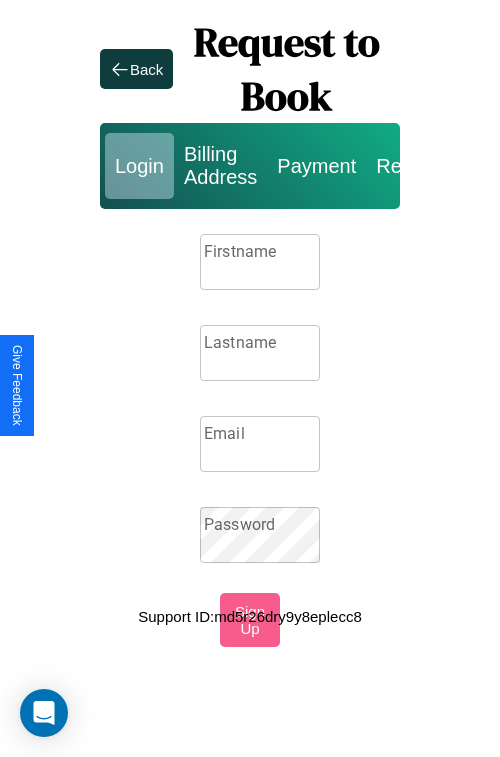 click on "Firstname" at bounding box center [260, 262] 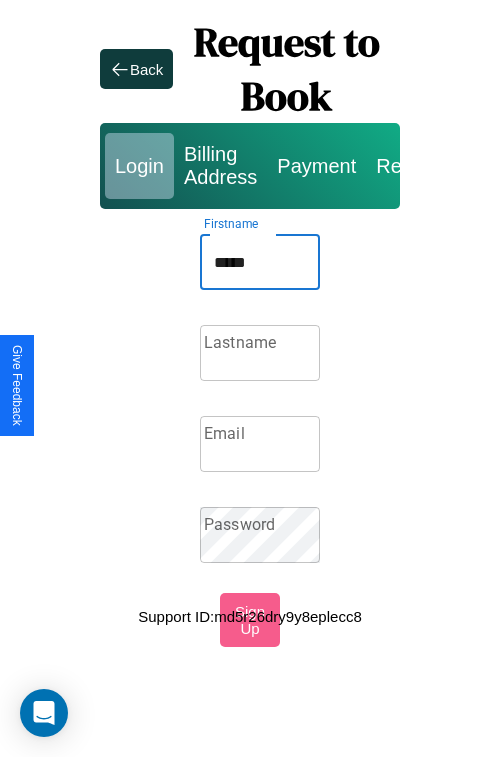 type on "*****" 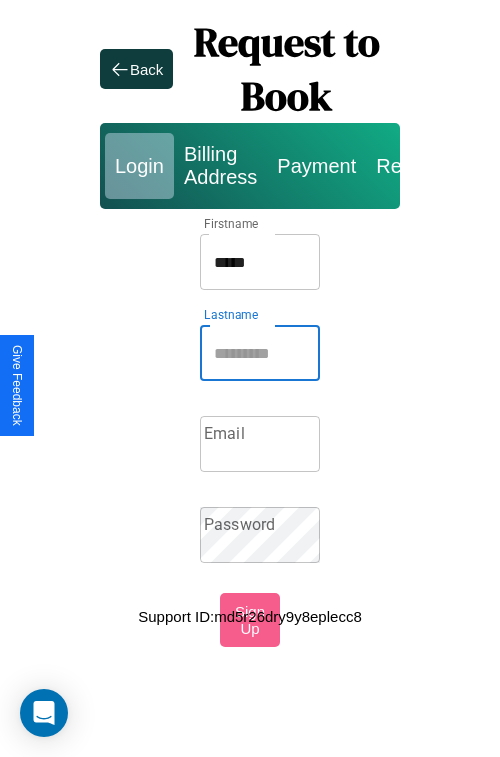 click on "Lastname" at bounding box center (260, 353) 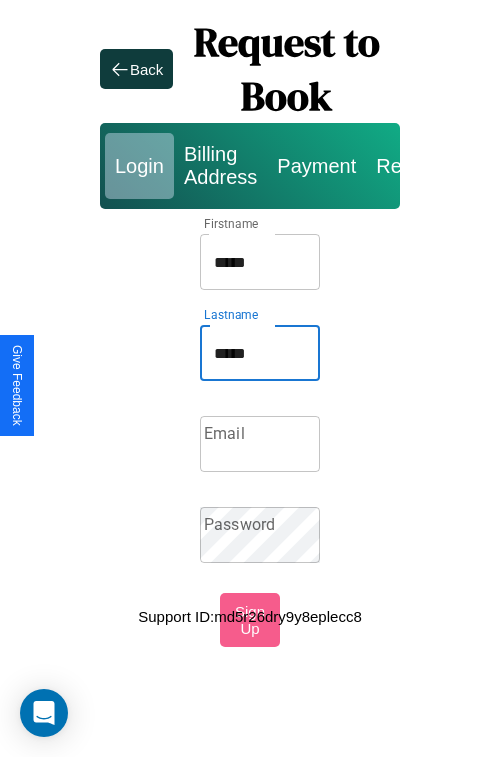 type on "*****" 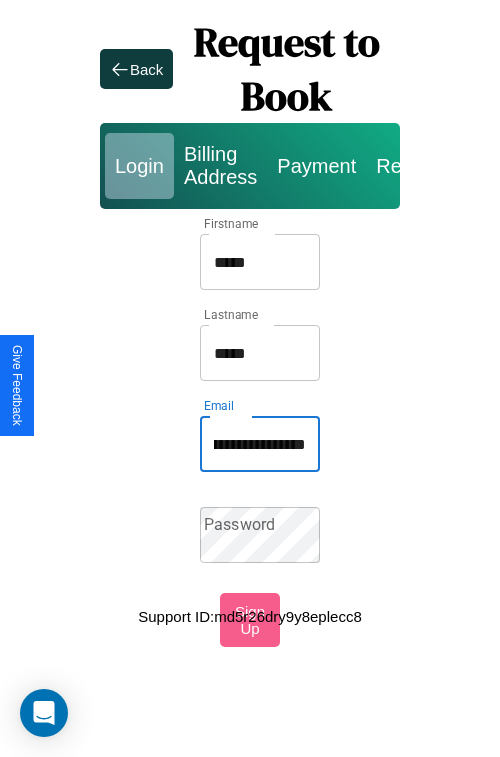 scroll, scrollTop: 0, scrollLeft: 85, axis: horizontal 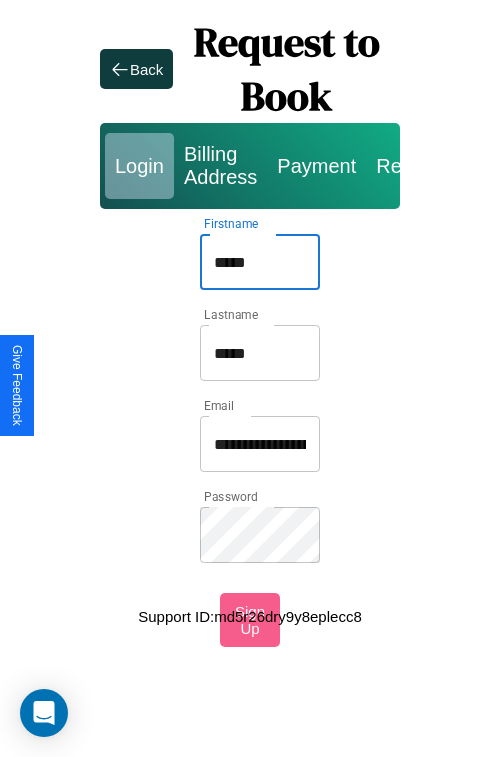 click on "*****" at bounding box center [260, 262] 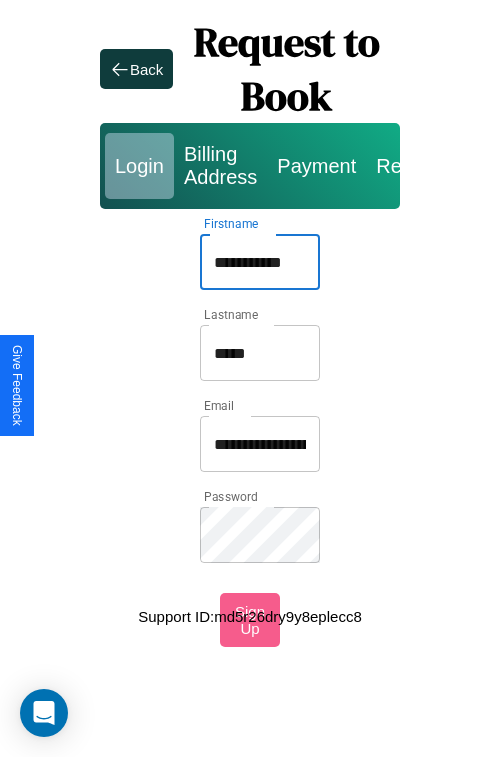 type on "**********" 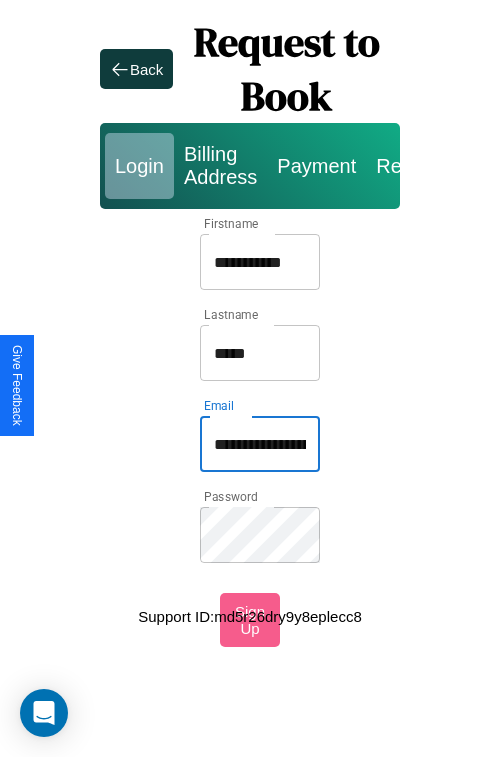 click on "**********" at bounding box center (260, 444) 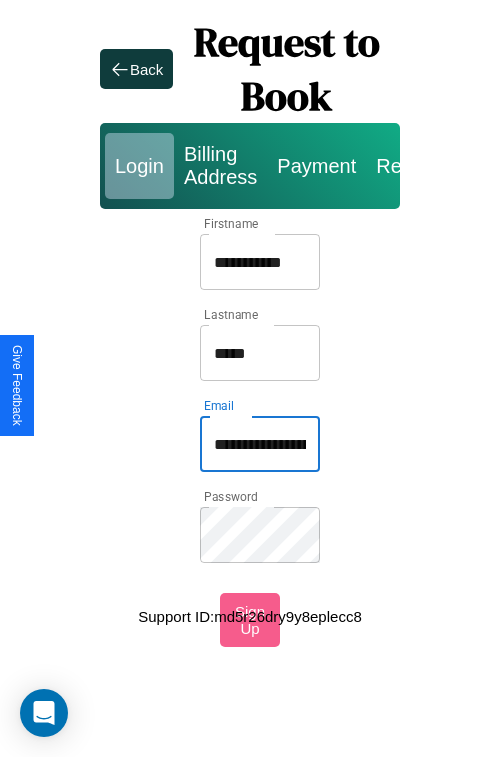 type on "**********" 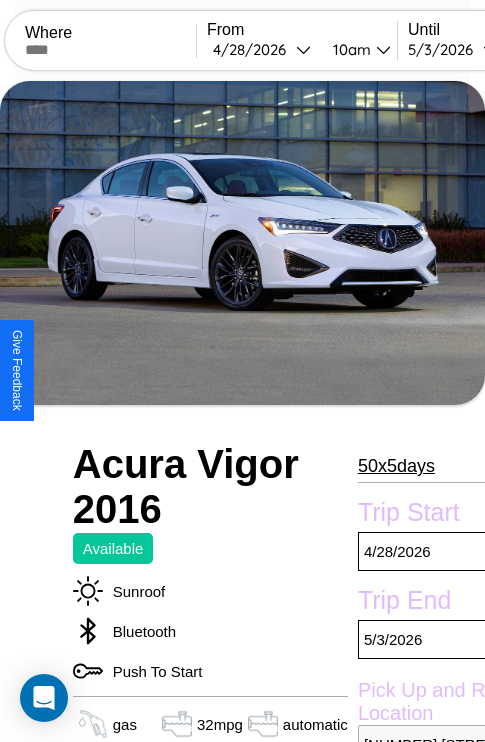 scroll, scrollTop: 840, scrollLeft: 0, axis: vertical 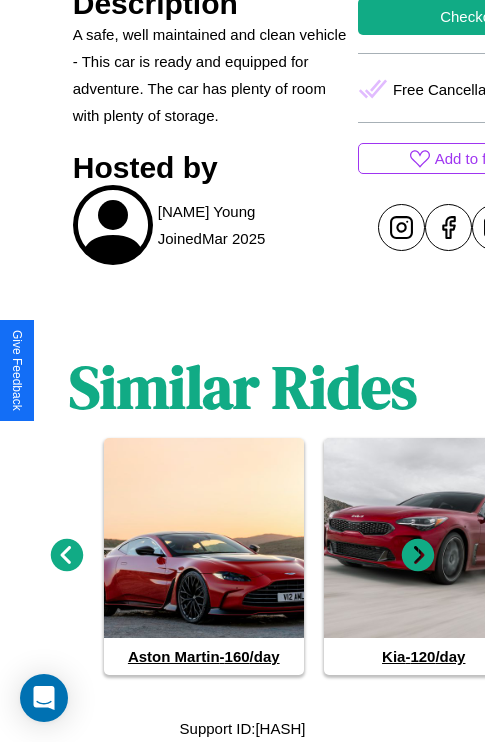 click 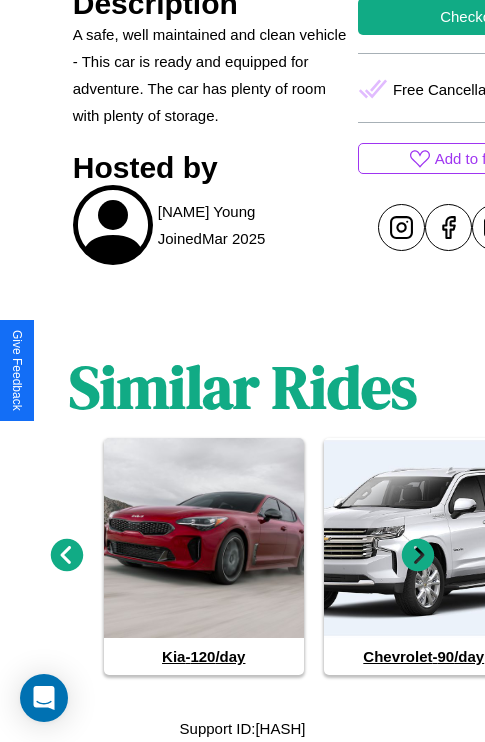 click 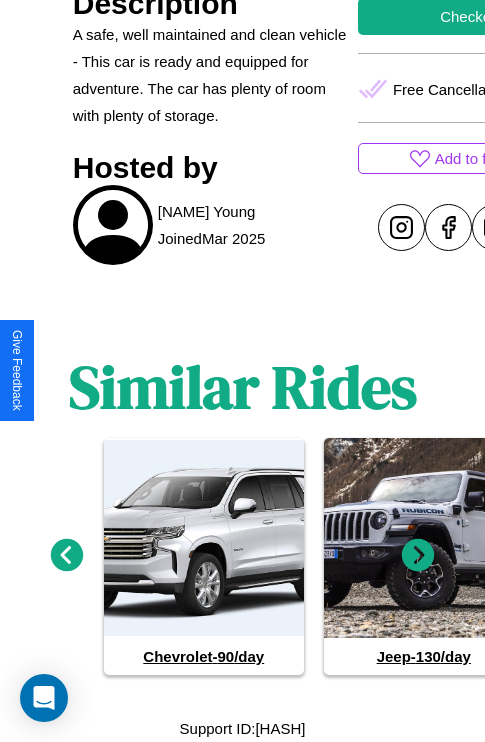 click 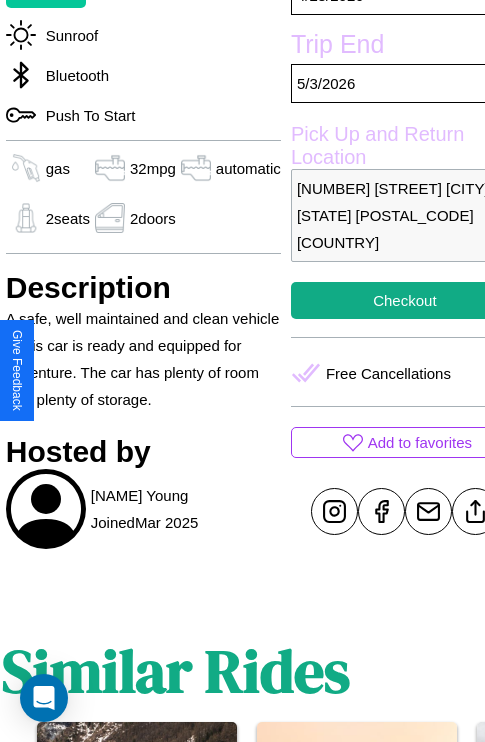 scroll, scrollTop: 486, scrollLeft: 84, axis: both 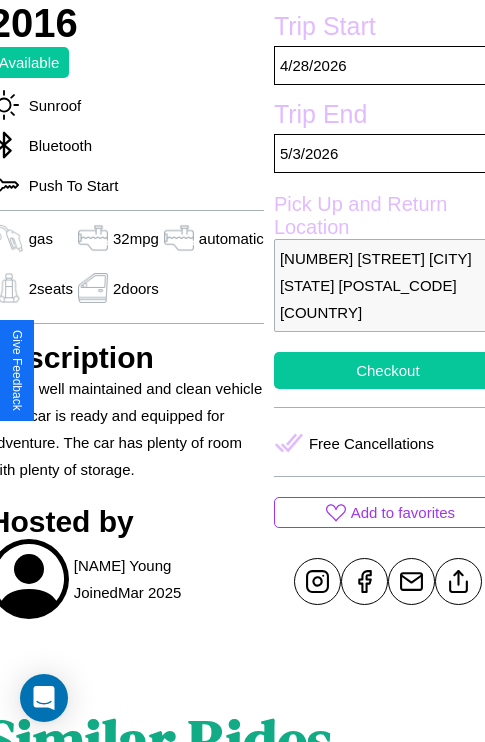 click on "Checkout" at bounding box center [388, 370] 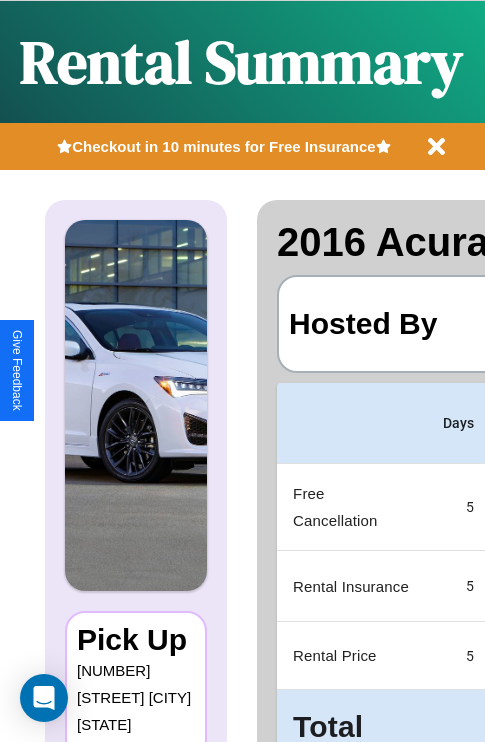 scroll, scrollTop: 0, scrollLeft: 387, axis: horizontal 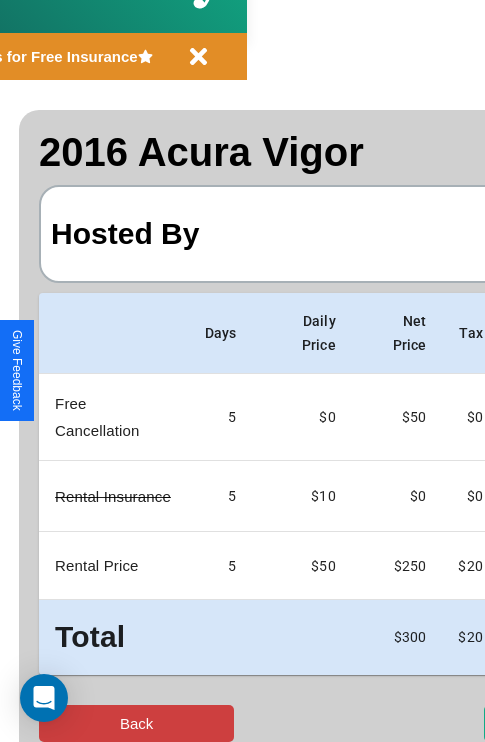 click on "Back" at bounding box center [136, 723] 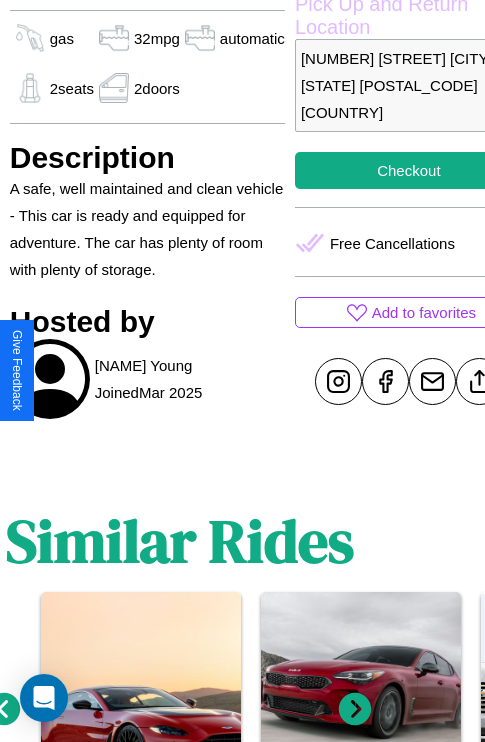 scroll, scrollTop: 697, scrollLeft: 64, axis: both 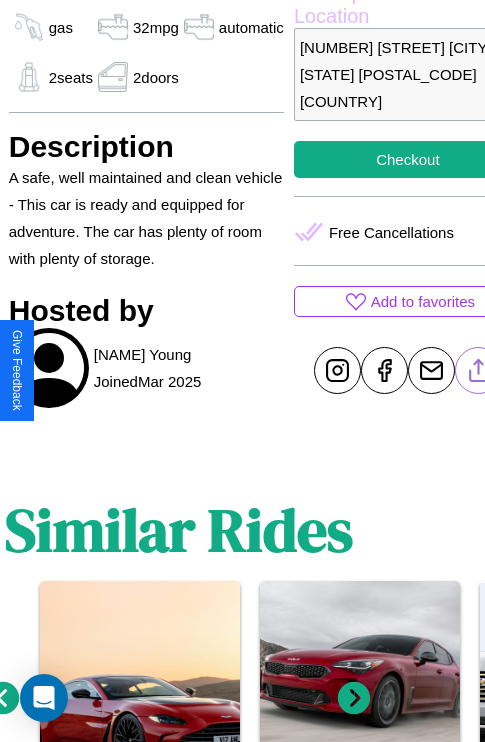 click 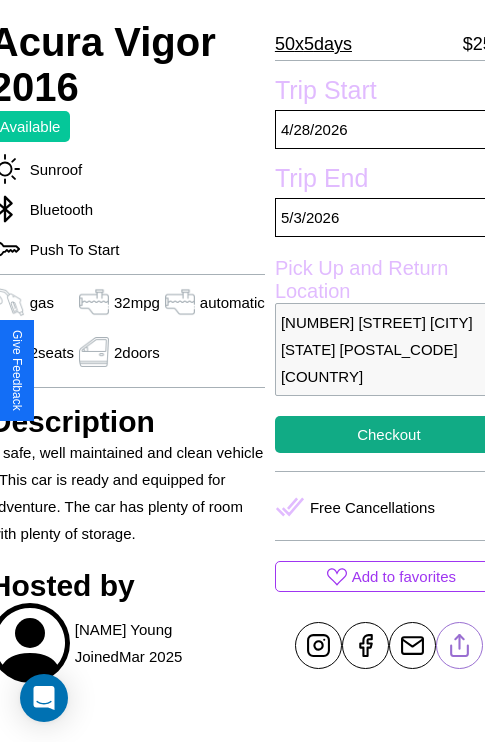 scroll, scrollTop: 401, scrollLeft: 84, axis: both 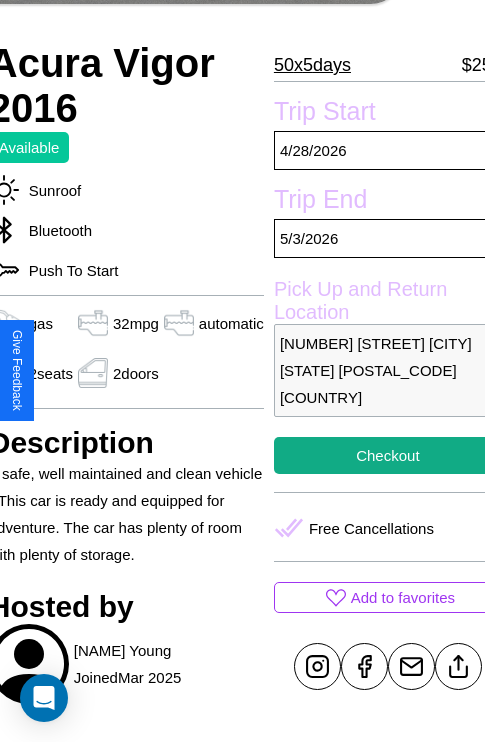 click on "382 Union Street  Seattle Washington 51437 United States" at bounding box center (388, 370) 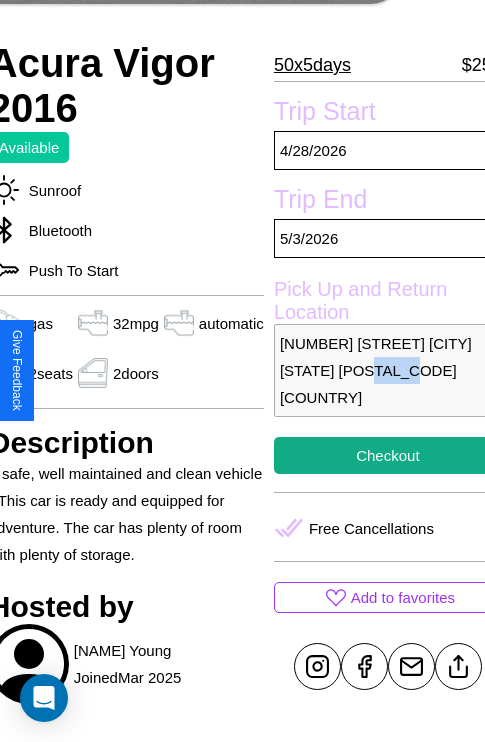 click on "382 Union Street  Seattle Washington 51437 United States" at bounding box center (388, 370) 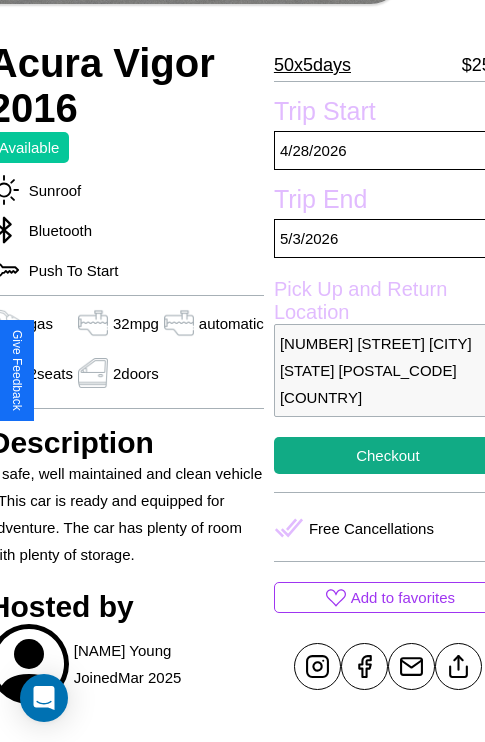 click on "382 Union Street  Seattle Washington 51437 United States" at bounding box center (388, 370) 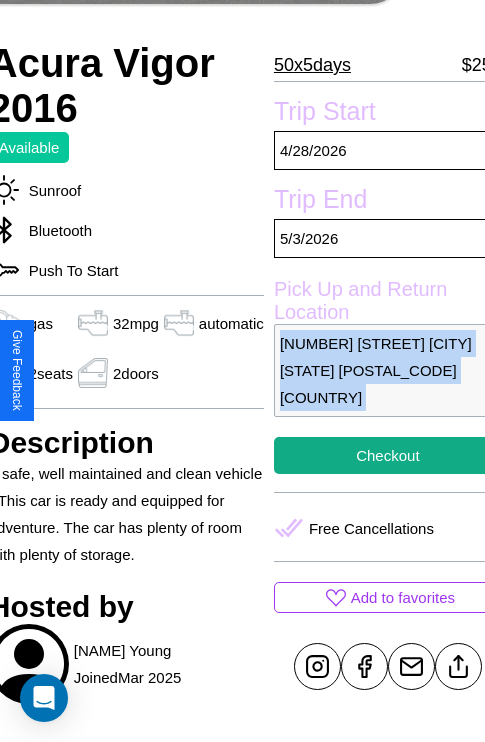 click on "382 Union Street  Seattle Washington 51437 United States" at bounding box center [388, 370] 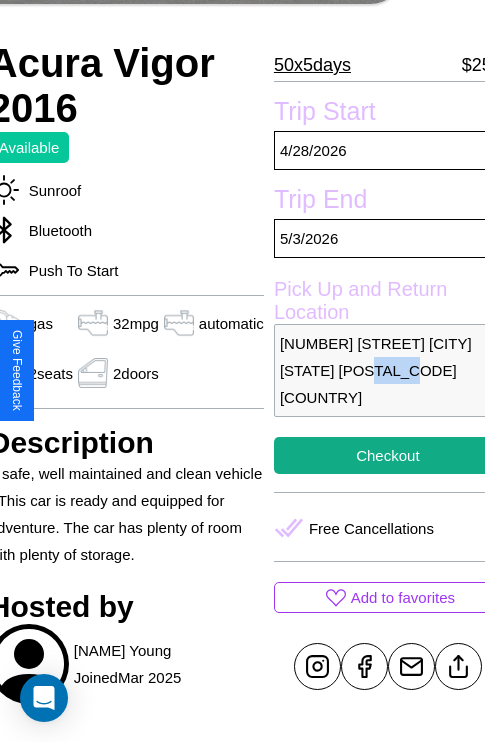 click on "382 Union Street  Seattle Washington 51437 United States" at bounding box center [388, 370] 